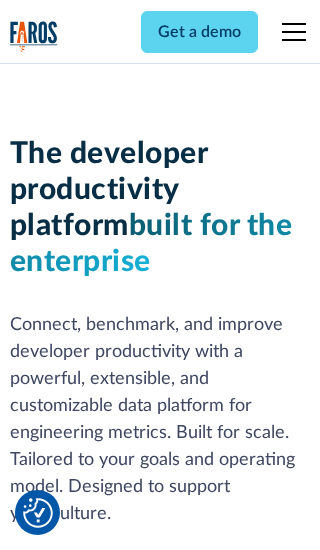 scroll, scrollTop: 0, scrollLeft: 0, axis: both 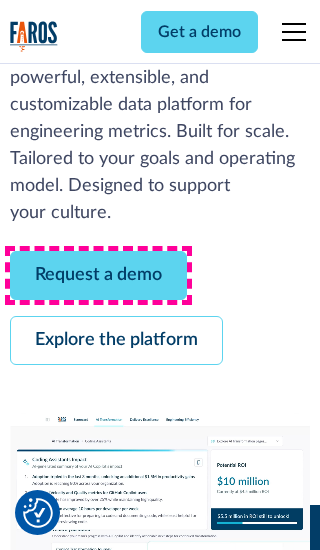 click on "Request a demo" at bounding box center [98, 275] 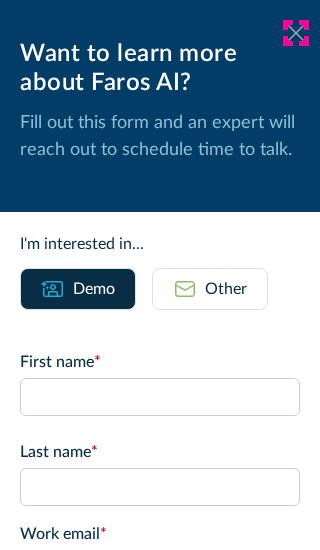 click 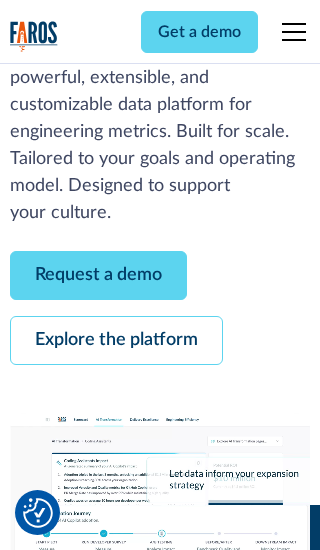 scroll, scrollTop: 366, scrollLeft: 0, axis: vertical 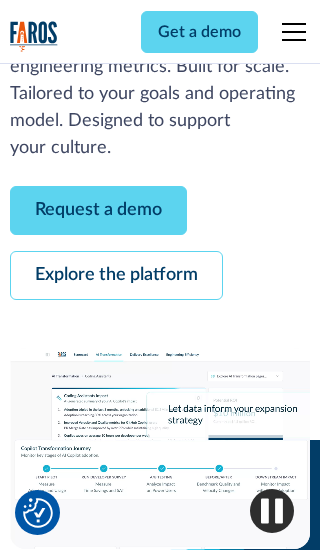 click on "Explore the platform" at bounding box center [116, 275] 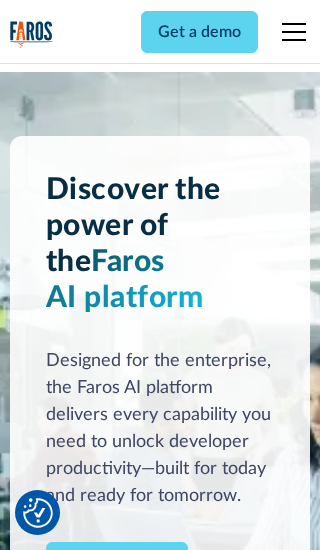 scroll, scrollTop: 15029, scrollLeft: 0, axis: vertical 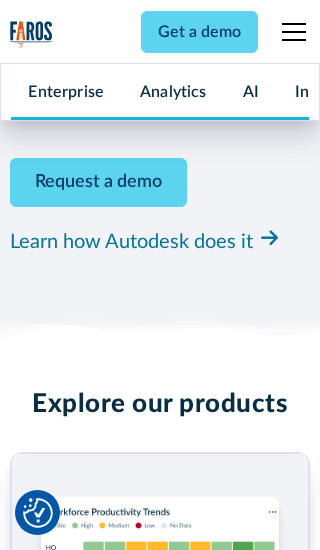 click on "Pricing" at bounding box center (34, 2462) 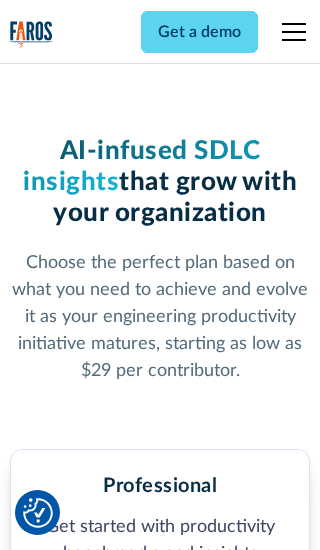 scroll, scrollTop: 0, scrollLeft: 0, axis: both 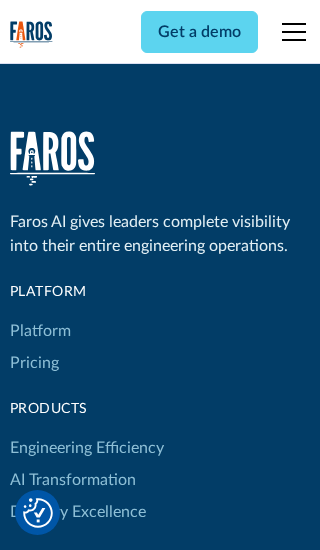click on "Platform" at bounding box center (40, 331) 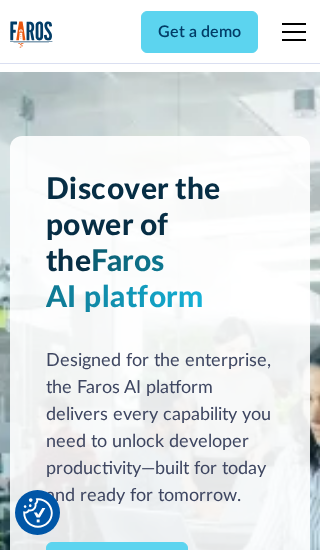 scroll, scrollTop: 0, scrollLeft: 0, axis: both 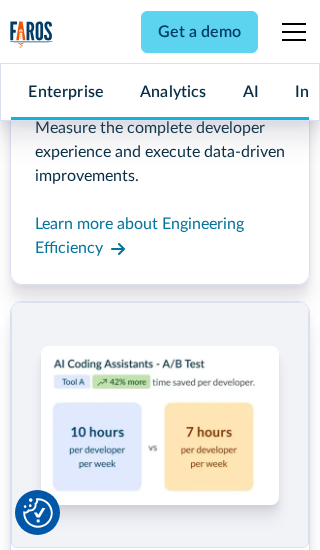 click on "Coding Assistant Impact" at bounding box center [95, 2431] 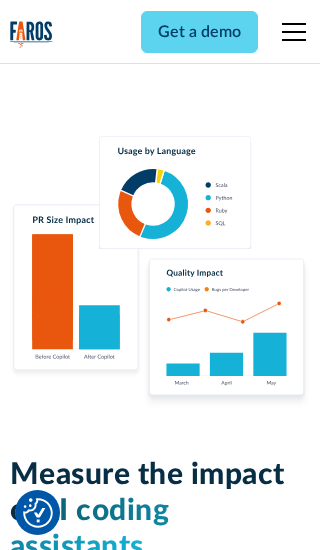scroll, scrollTop: 0, scrollLeft: 0, axis: both 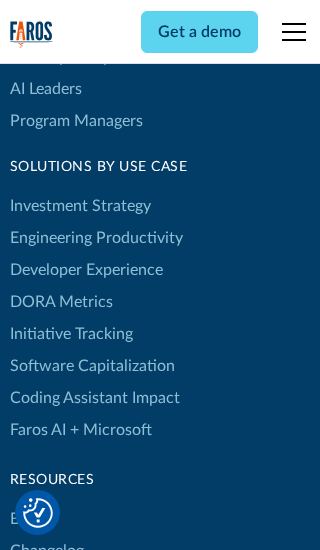 click on "DORA Metrics" at bounding box center [61, 302] 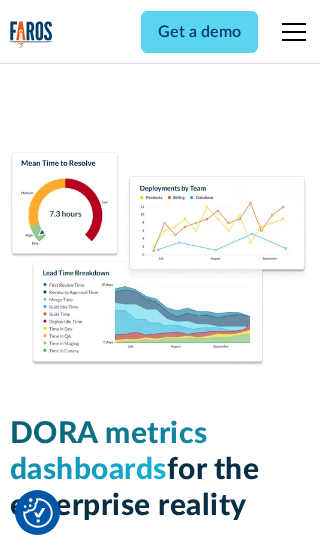scroll, scrollTop: 0, scrollLeft: 0, axis: both 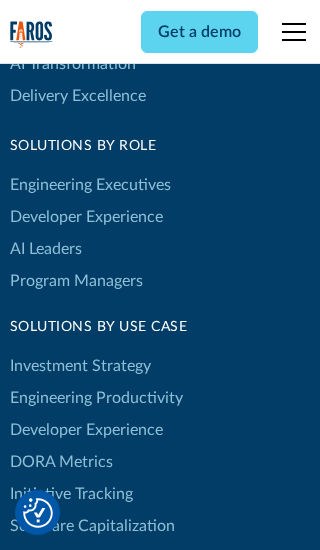 click on "Blog" at bounding box center [25, 679] 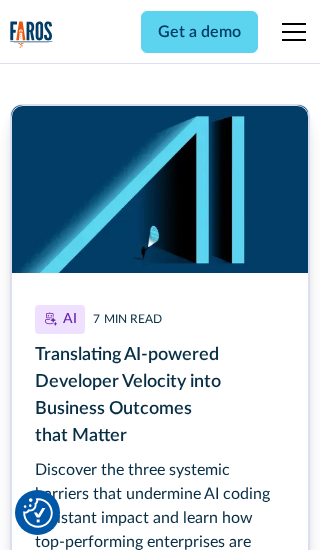 scroll, scrollTop: 0, scrollLeft: 0, axis: both 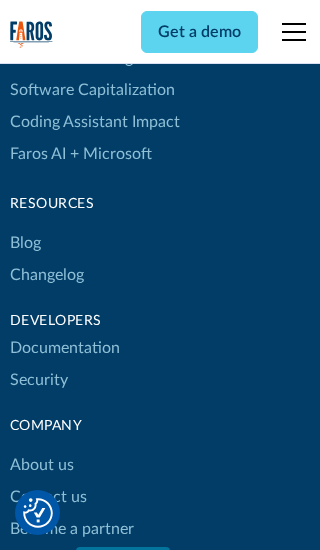 click on "Changelog" at bounding box center [47, 275] 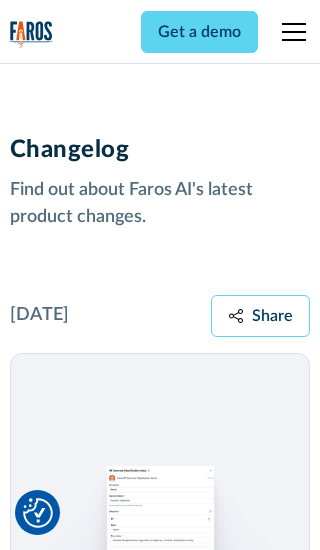 scroll, scrollTop: 0, scrollLeft: 0, axis: both 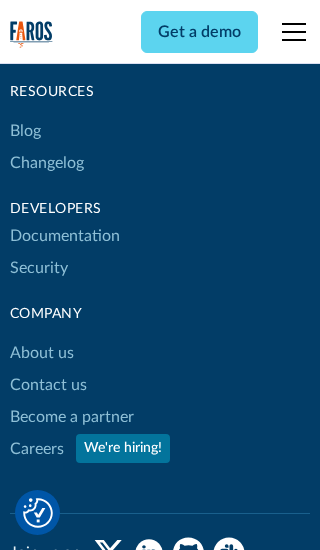 click on "About us" at bounding box center [42, 353] 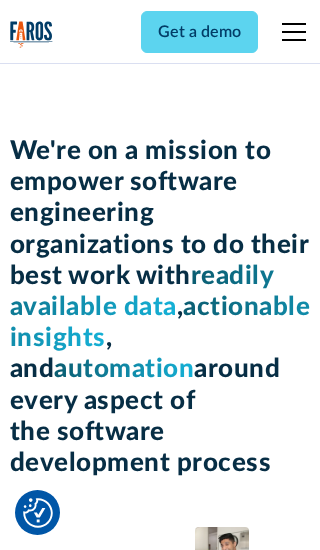 scroll, scrollTop: 0, scrollLeft: 0, axis: both 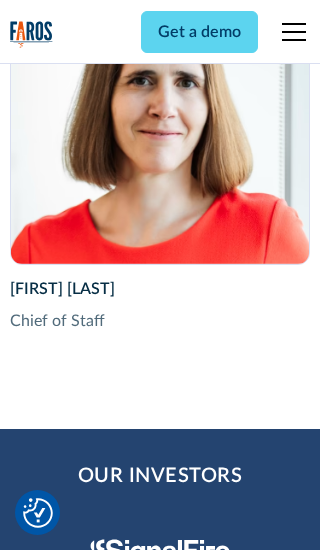 click on "Contact us" at bounding box center [48, 2860] 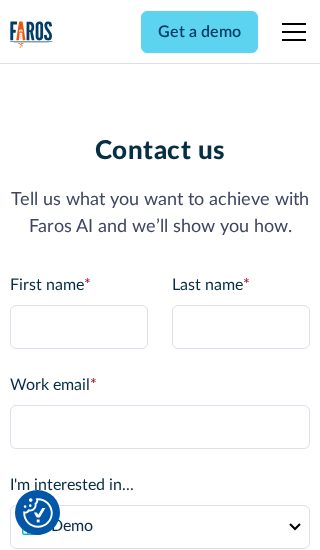 scroll, scrollTop: 0, scrollLeft: 0, axis: both 